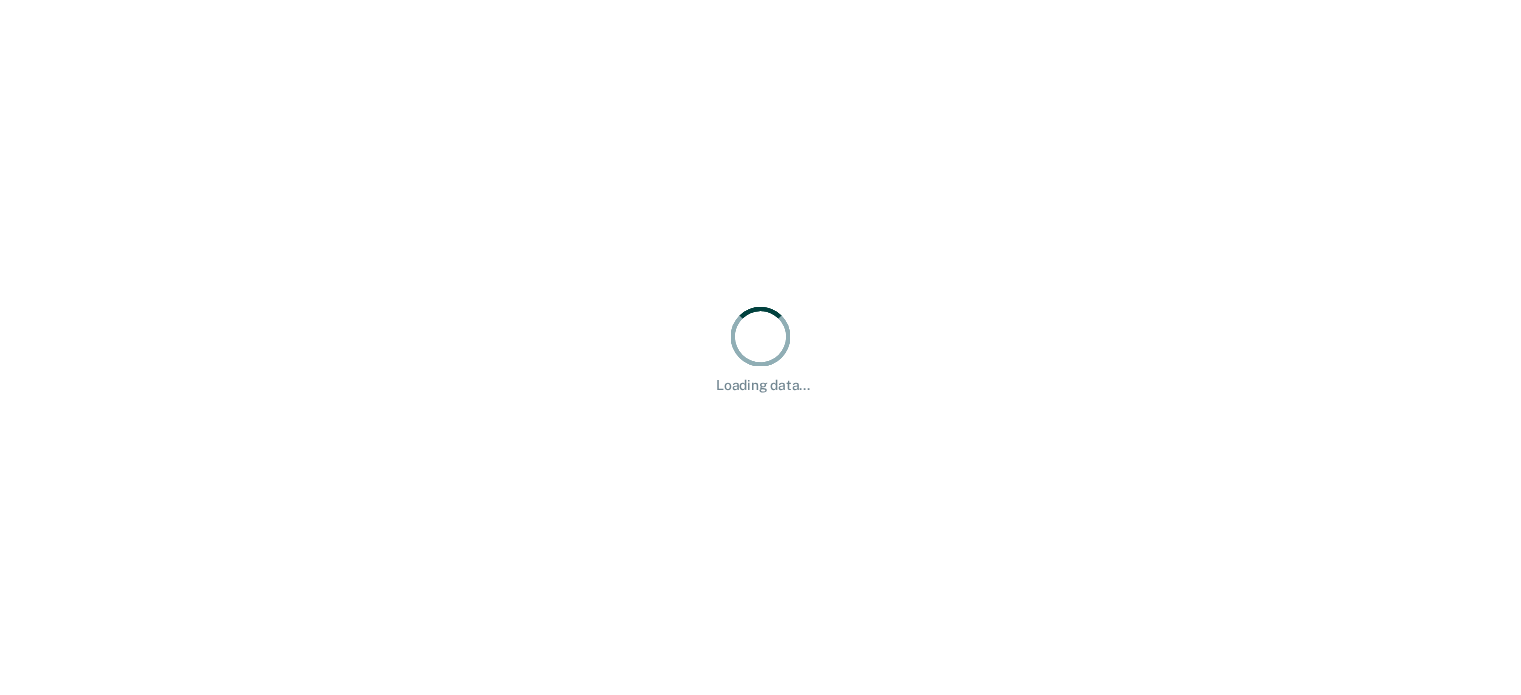 scroll, scrollTop: 0, scrollLeft: 0, axis: both 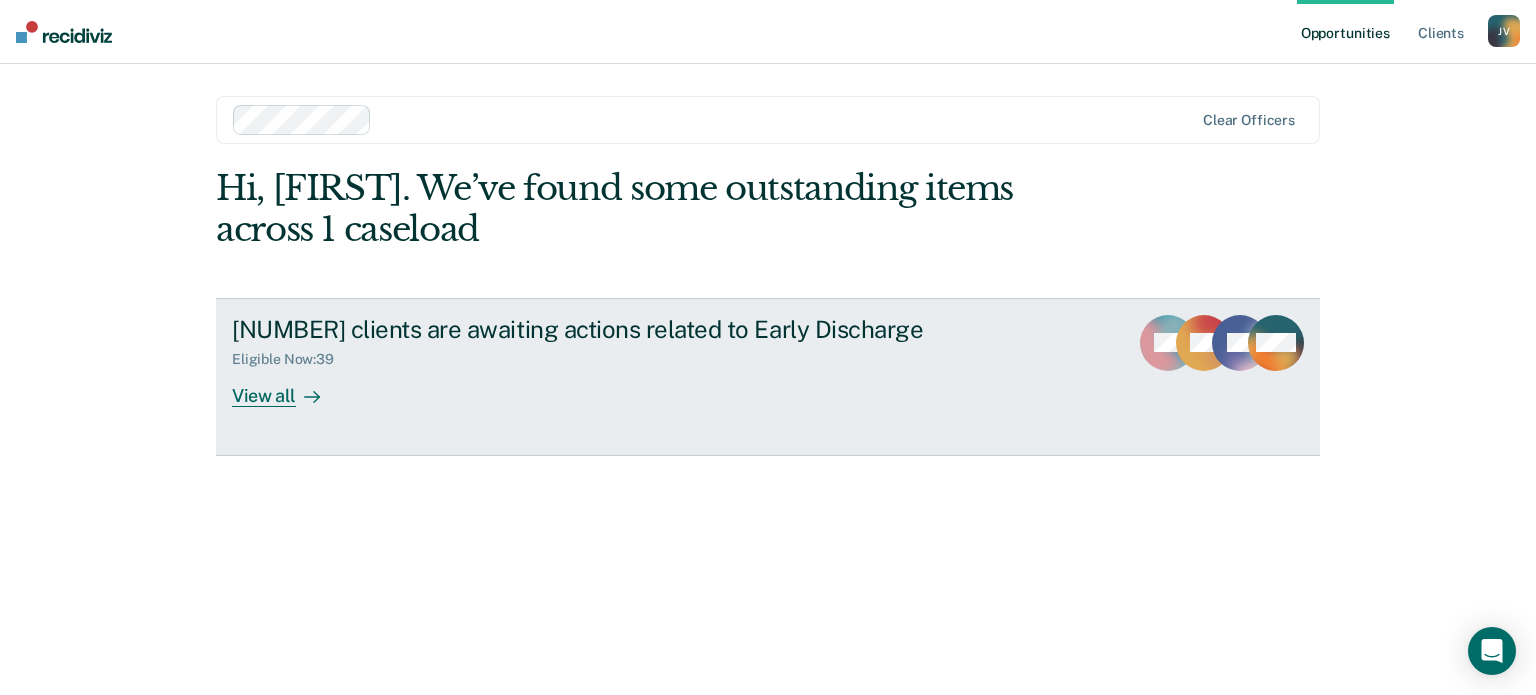 click on "View all" at bounding box center (288, 387) 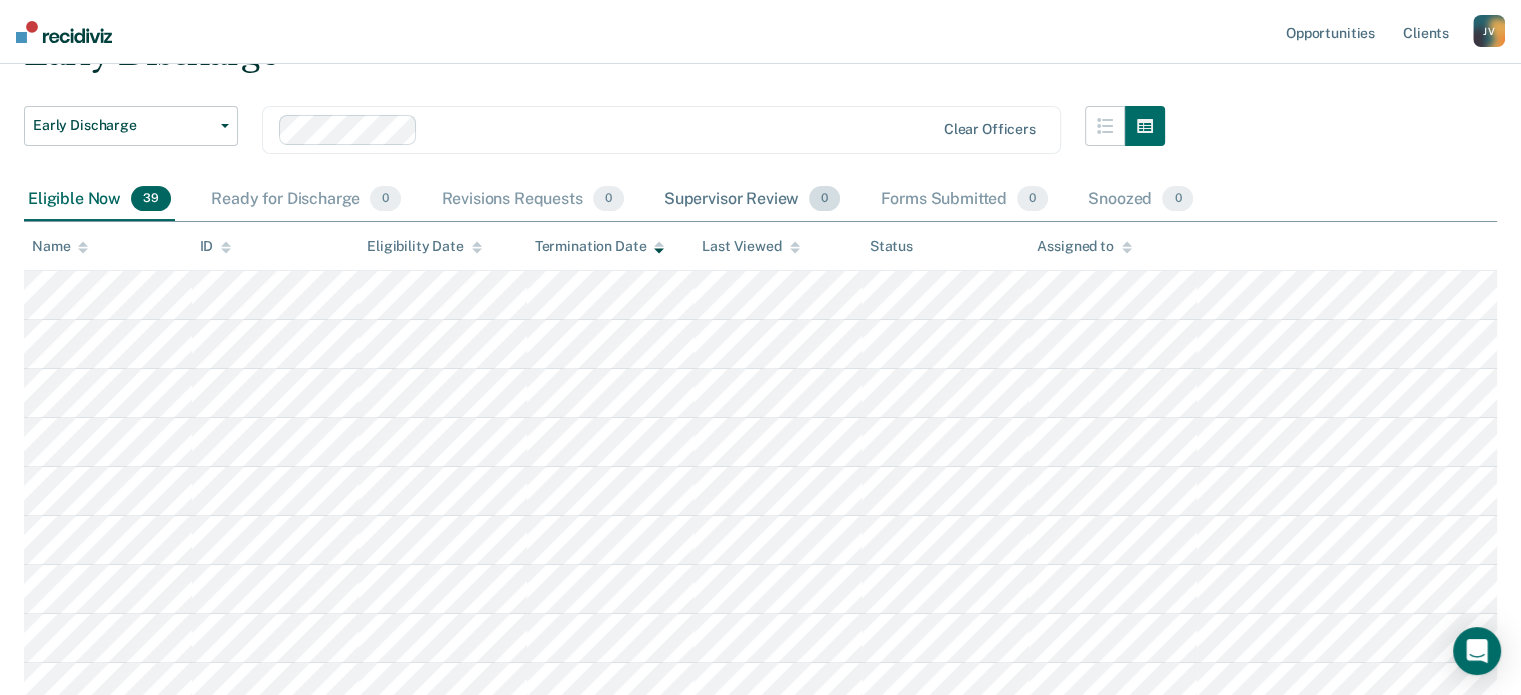 scroll, scrollTop: 0, scrollLeft: 0, axis: both 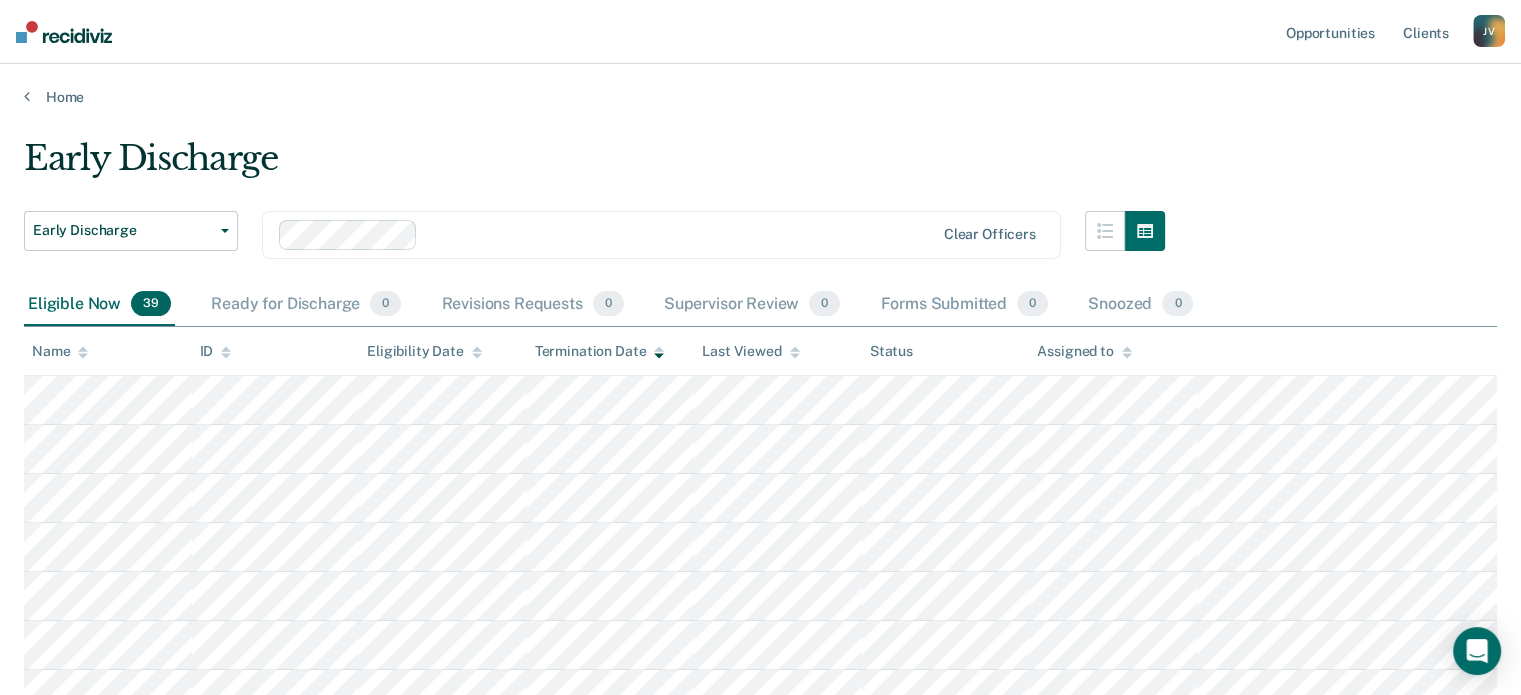 click at bounding box center (83, 352) 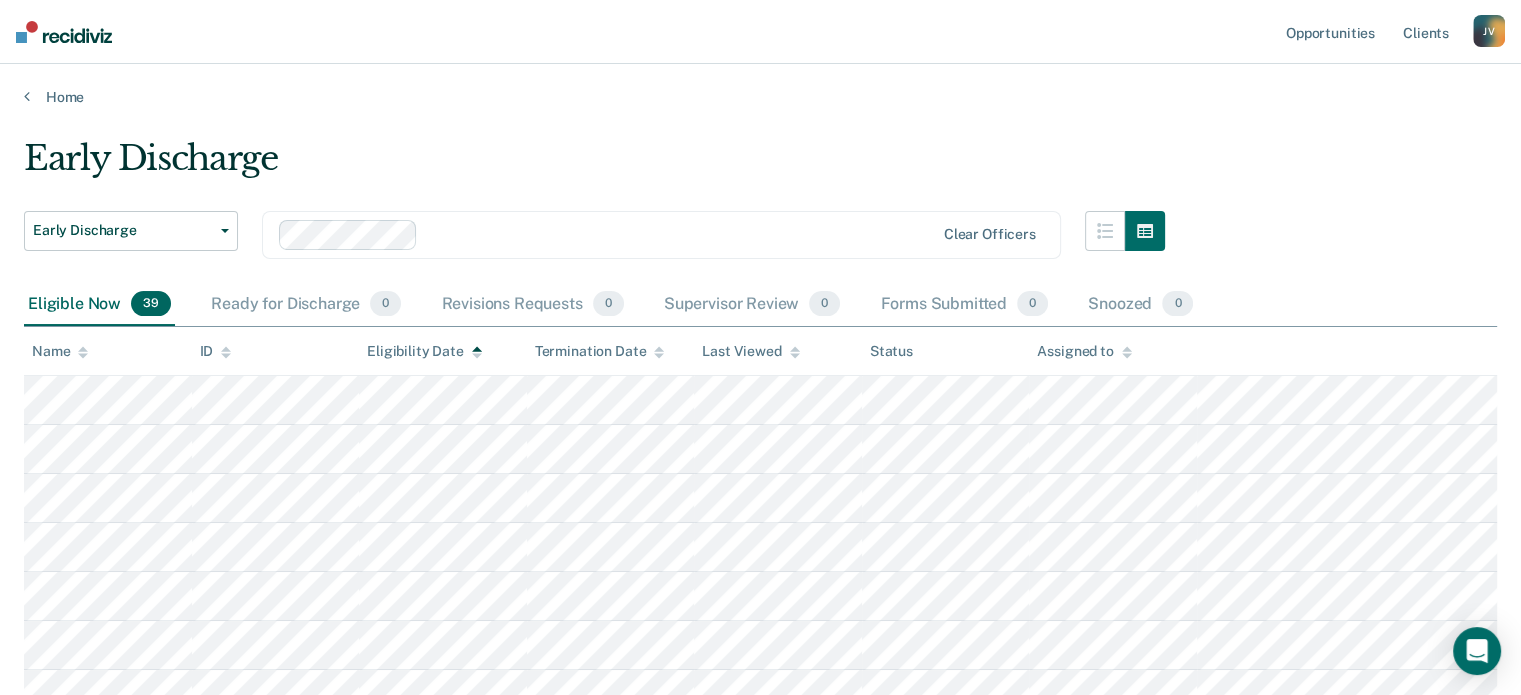 click at bounding box center [477, 352] 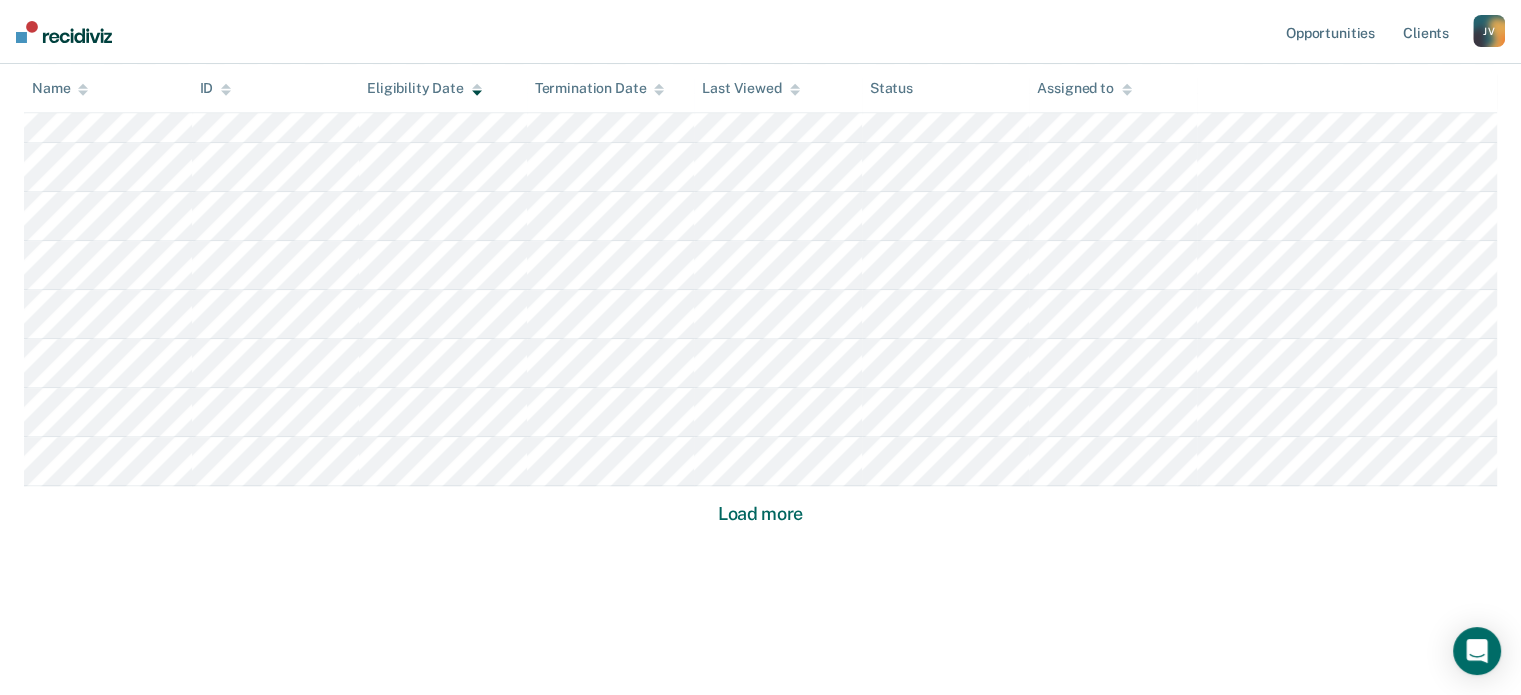 scroll, scrollTop: 1364, scrollLeft: 0, axis: vertical 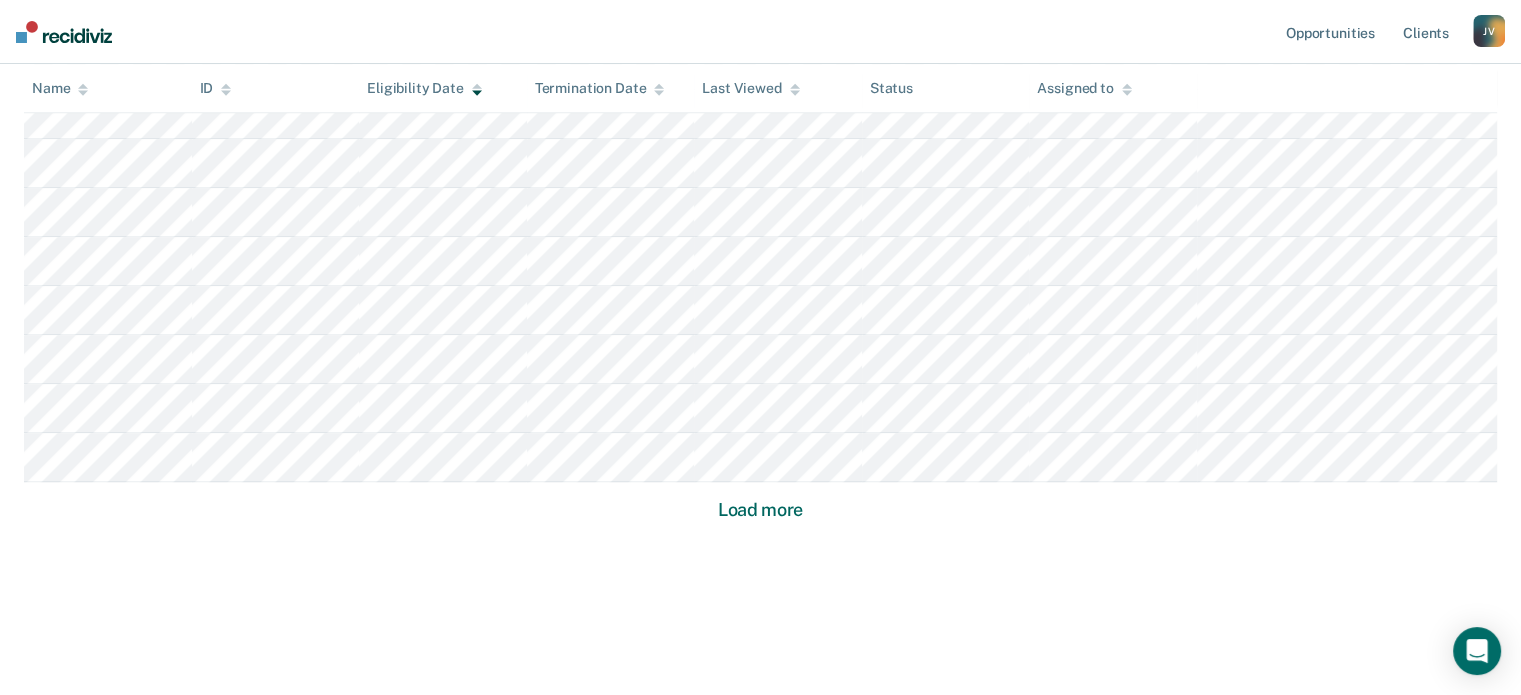 click on "Load more" at bounding box center (760, 510) 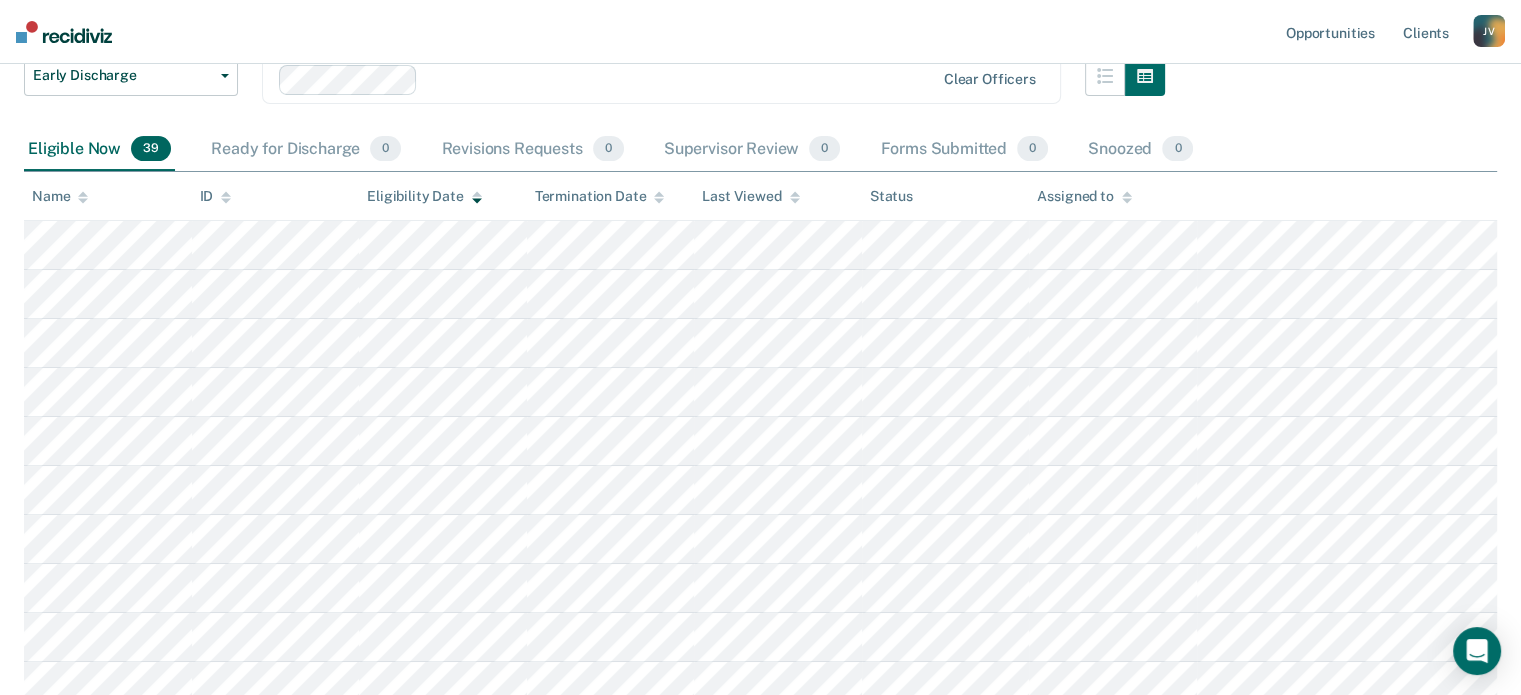 scroll, scrollTop: 34, scrollLeft: 0, axis: vertical 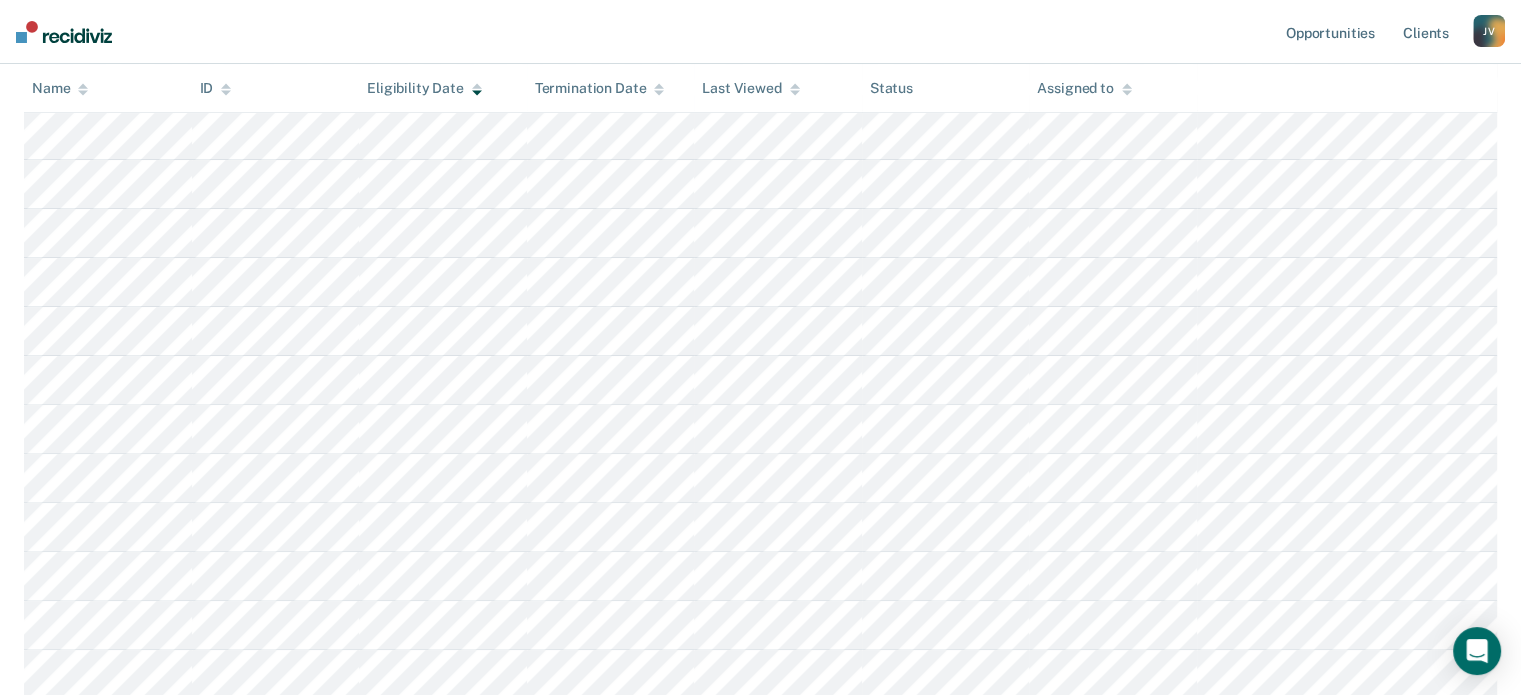 click on "[INITIALS]" at bounding box center (1489, 31) 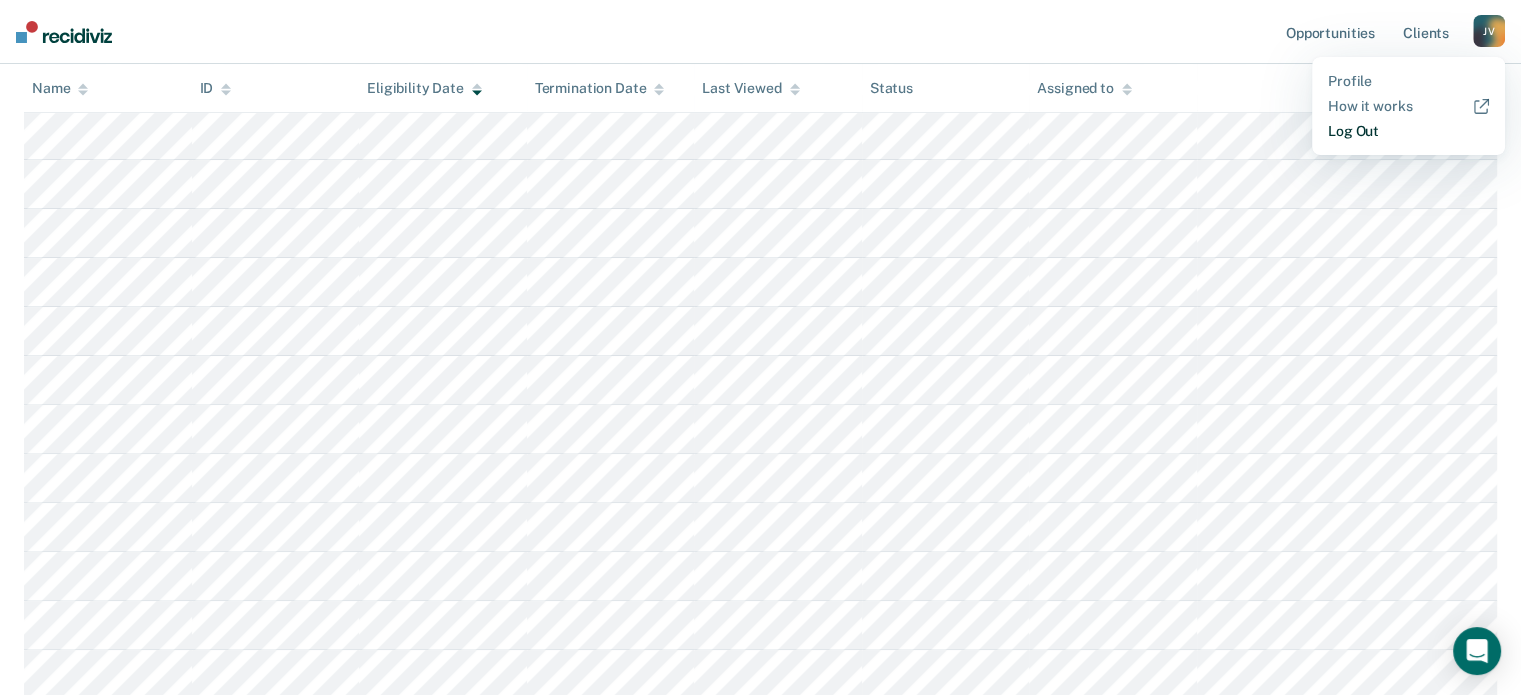 click on "Log Out" at bounding box center (1408, 131) 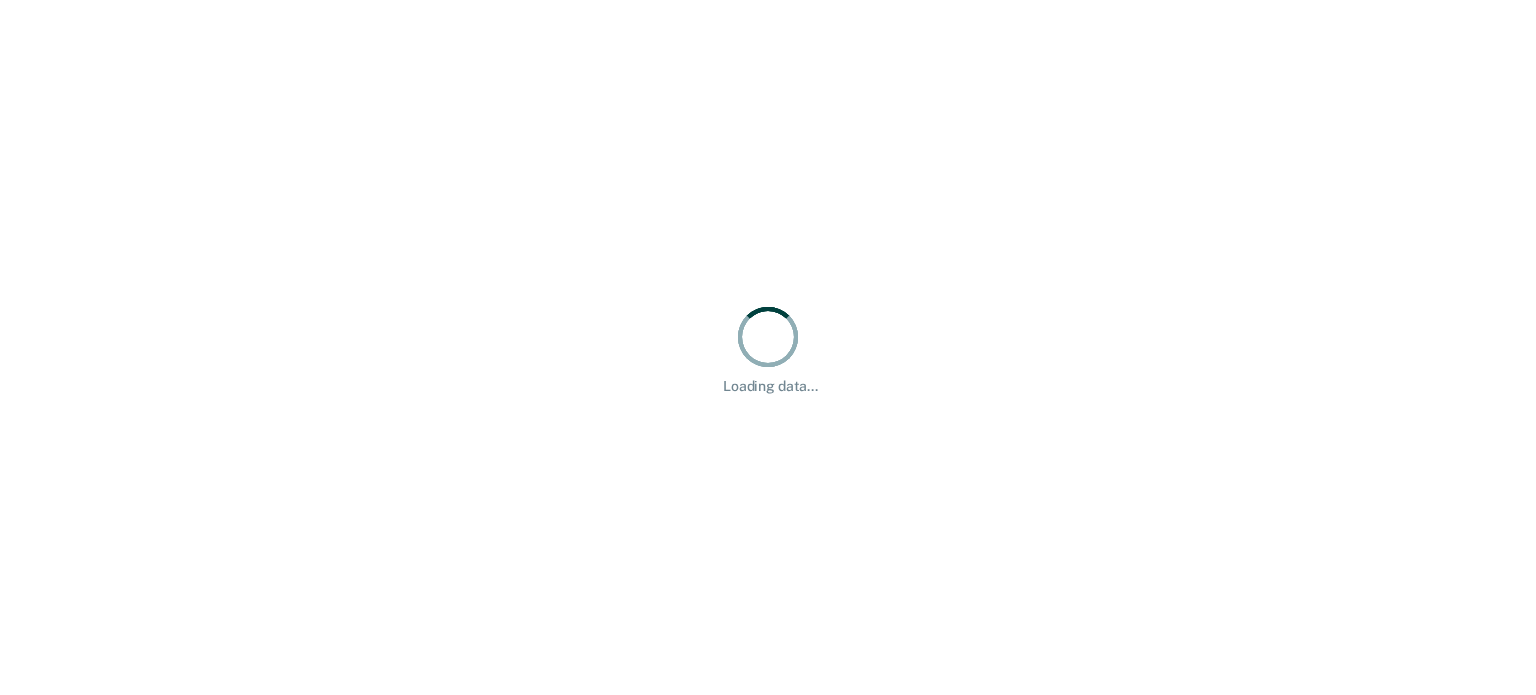 scroll, scrollTop: 0, scrollLeft: 0, axis: both 